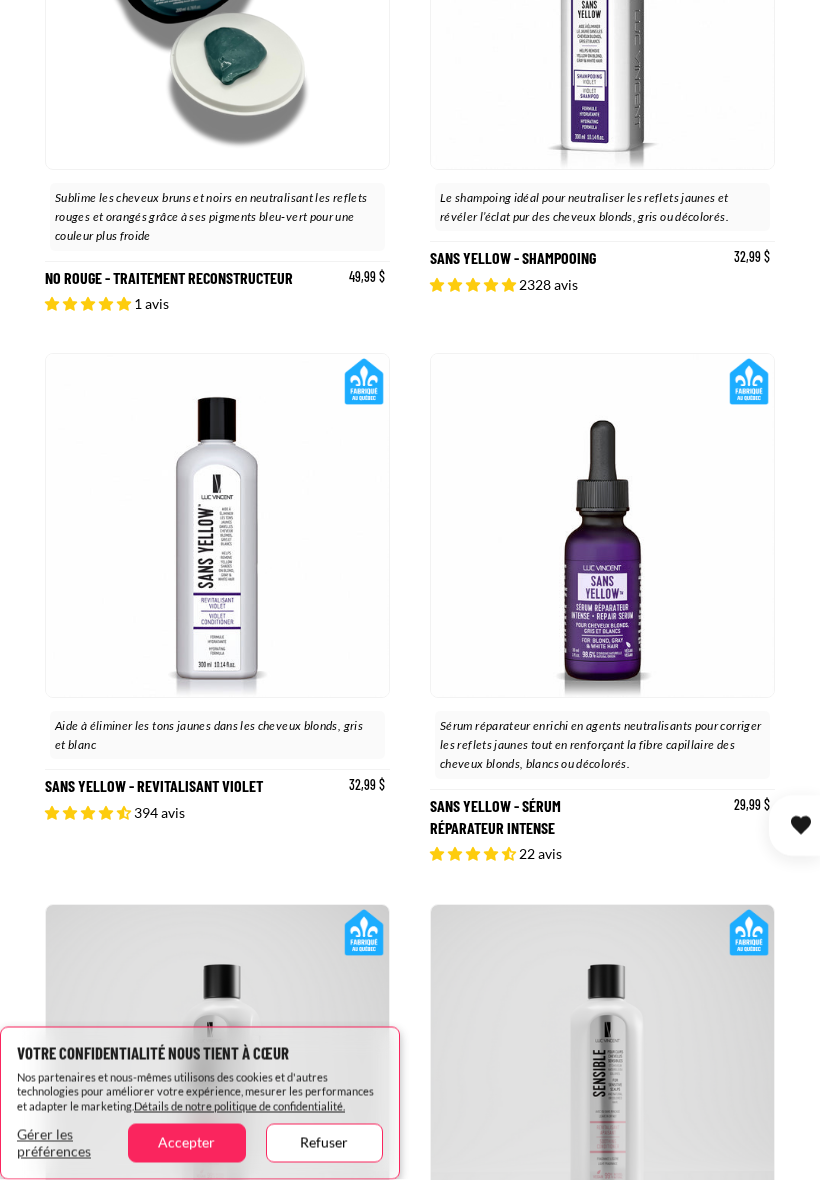 scroll, scrollTop: 4892, scrollLeft: 0, axis: vertical 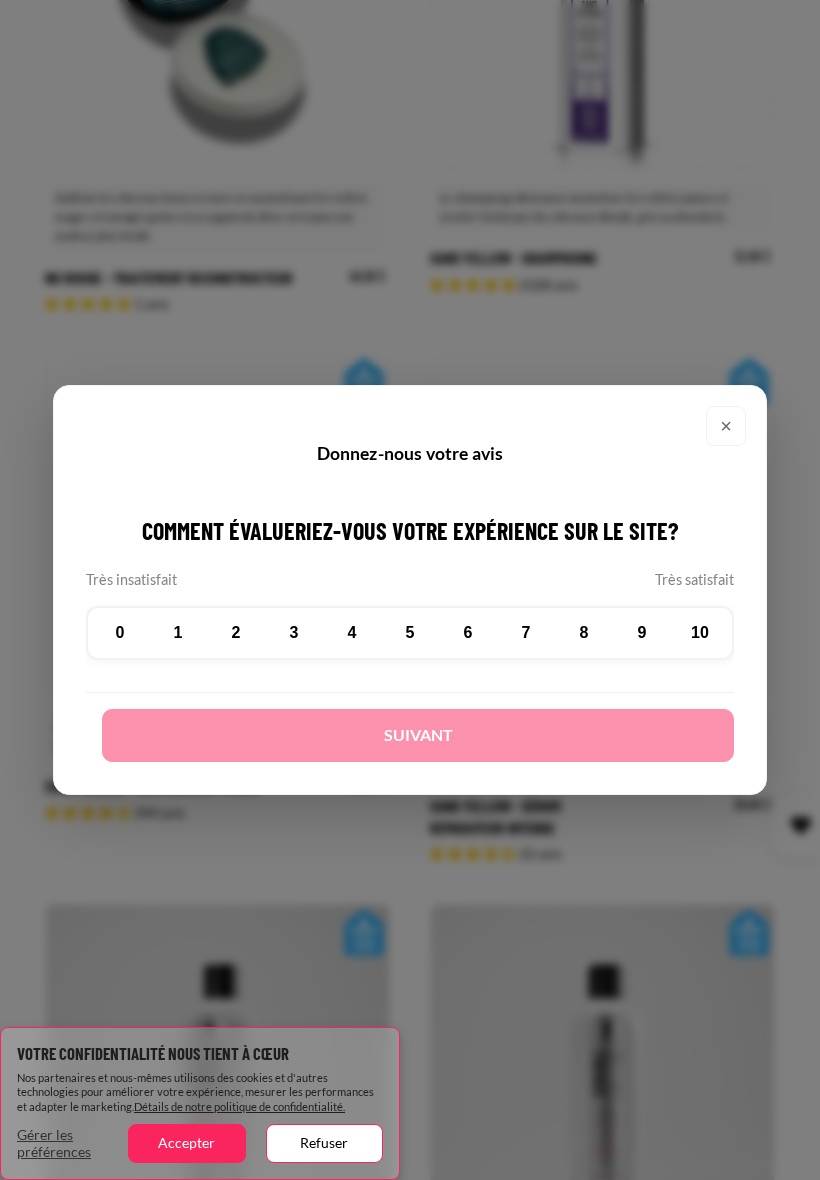 click on "9" at bounding box center [642, 633] 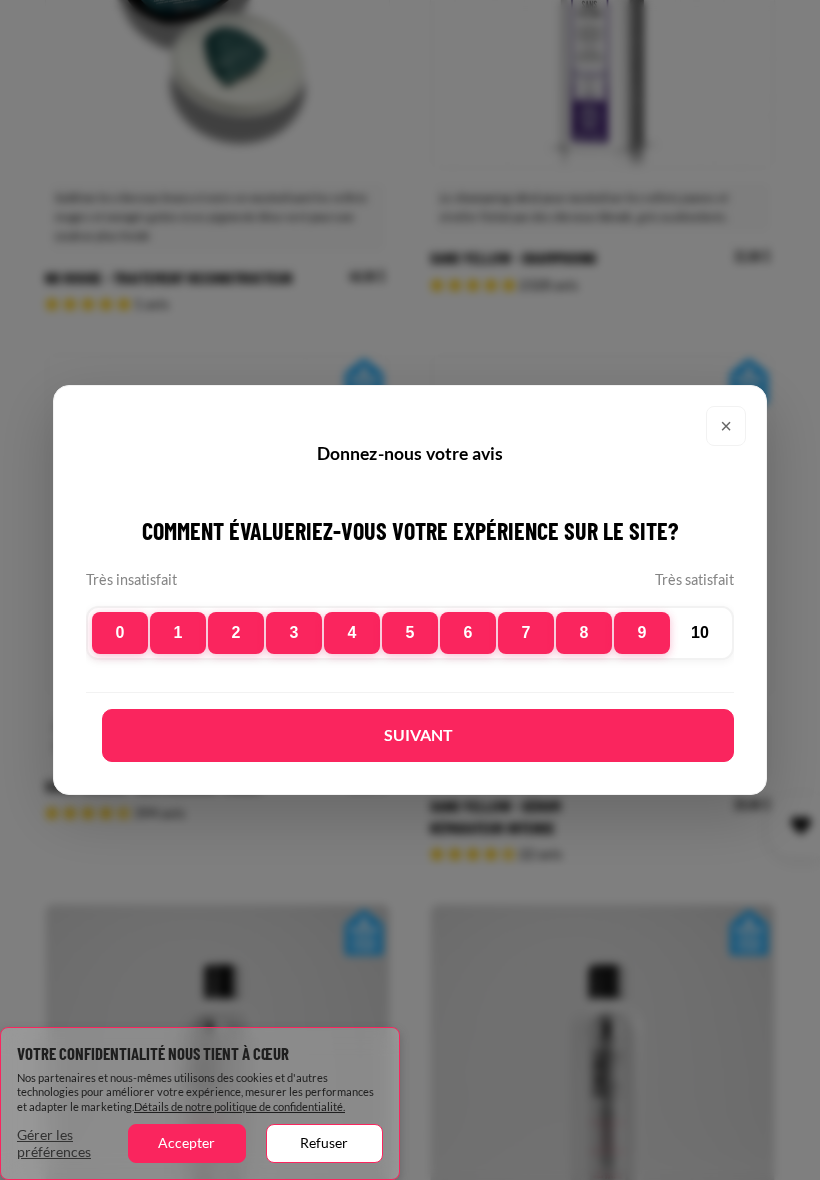 click on "Suivant" at bounding box center [418, 735] 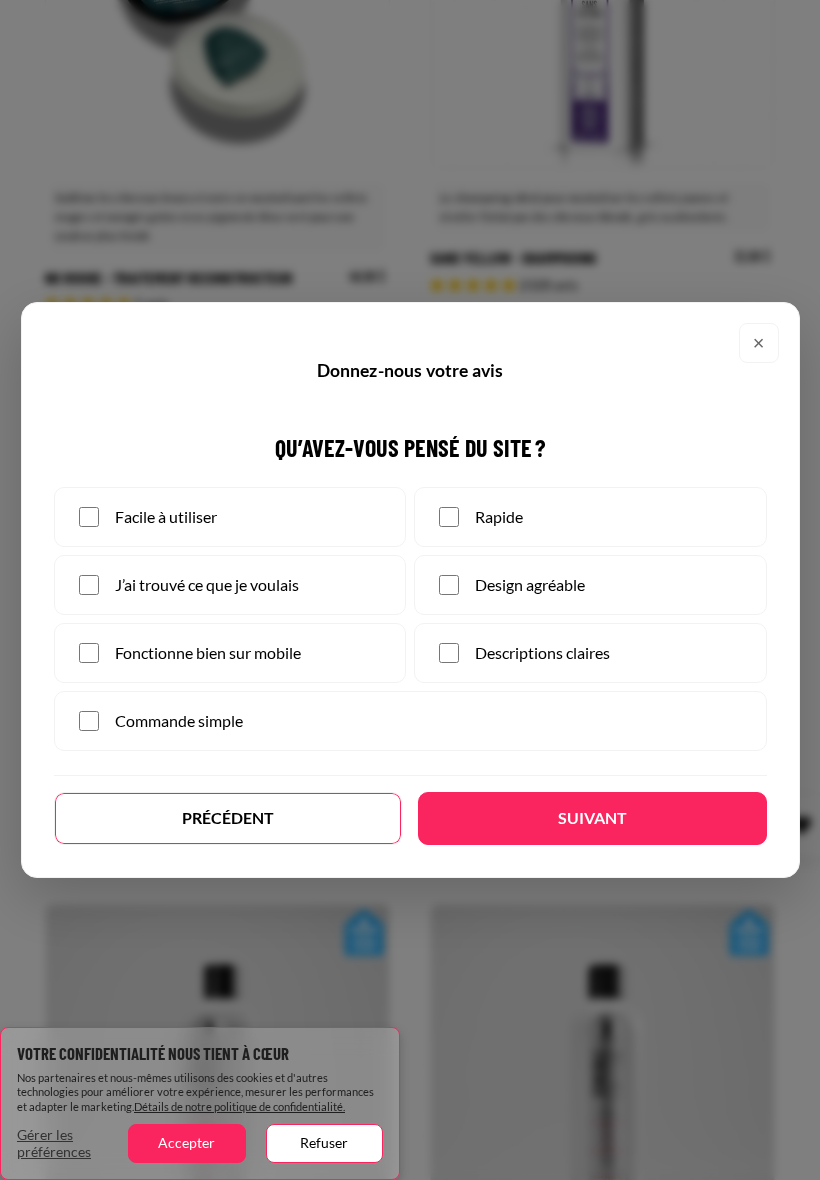 click on "Facile à utiliser" at bounding box center [230, 517] 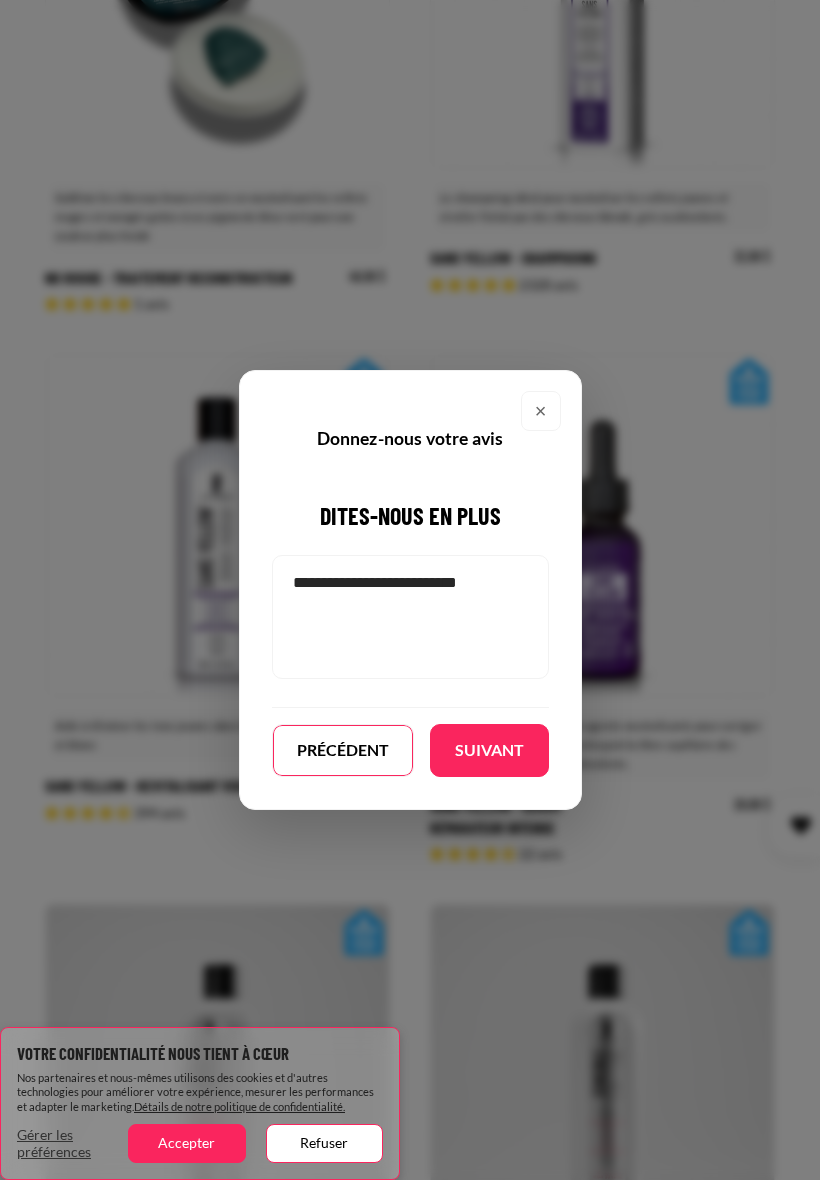 click on "Suivant" at bounding box center (489, 750) 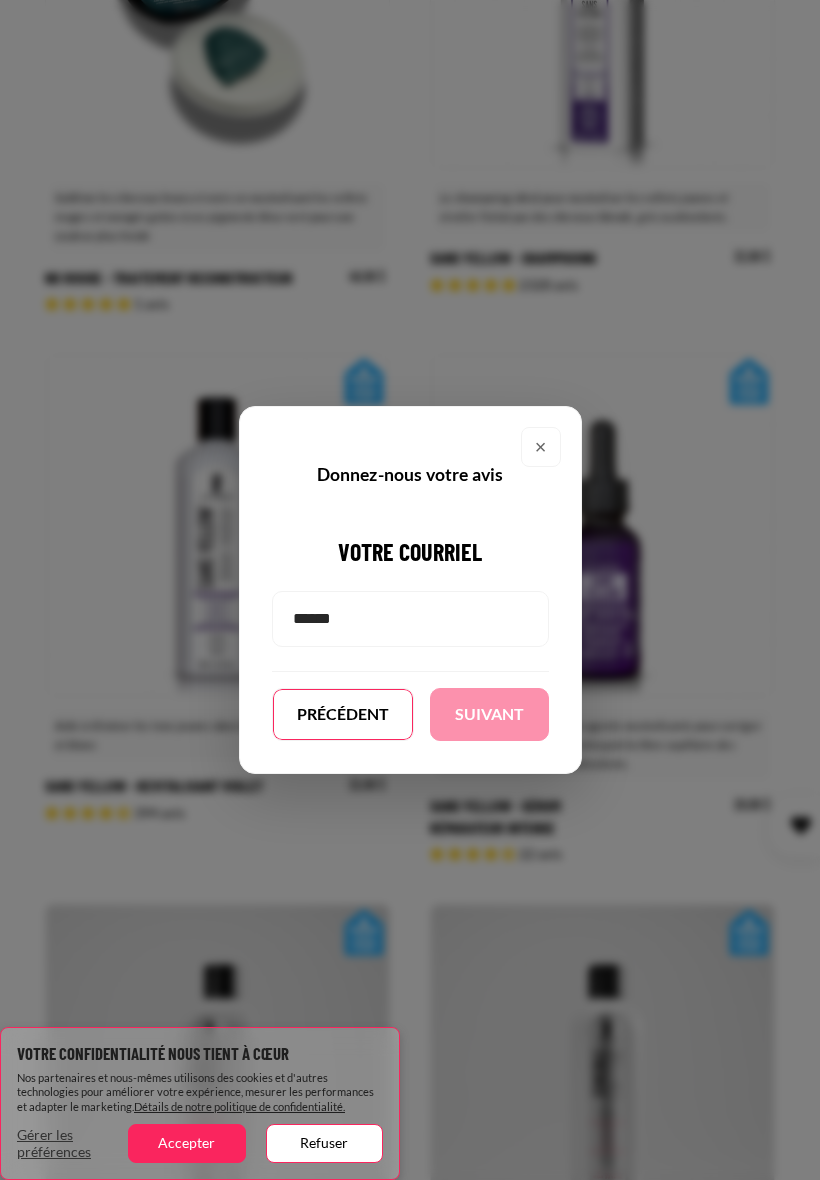 click on "×" at bounding box center [541, 447] 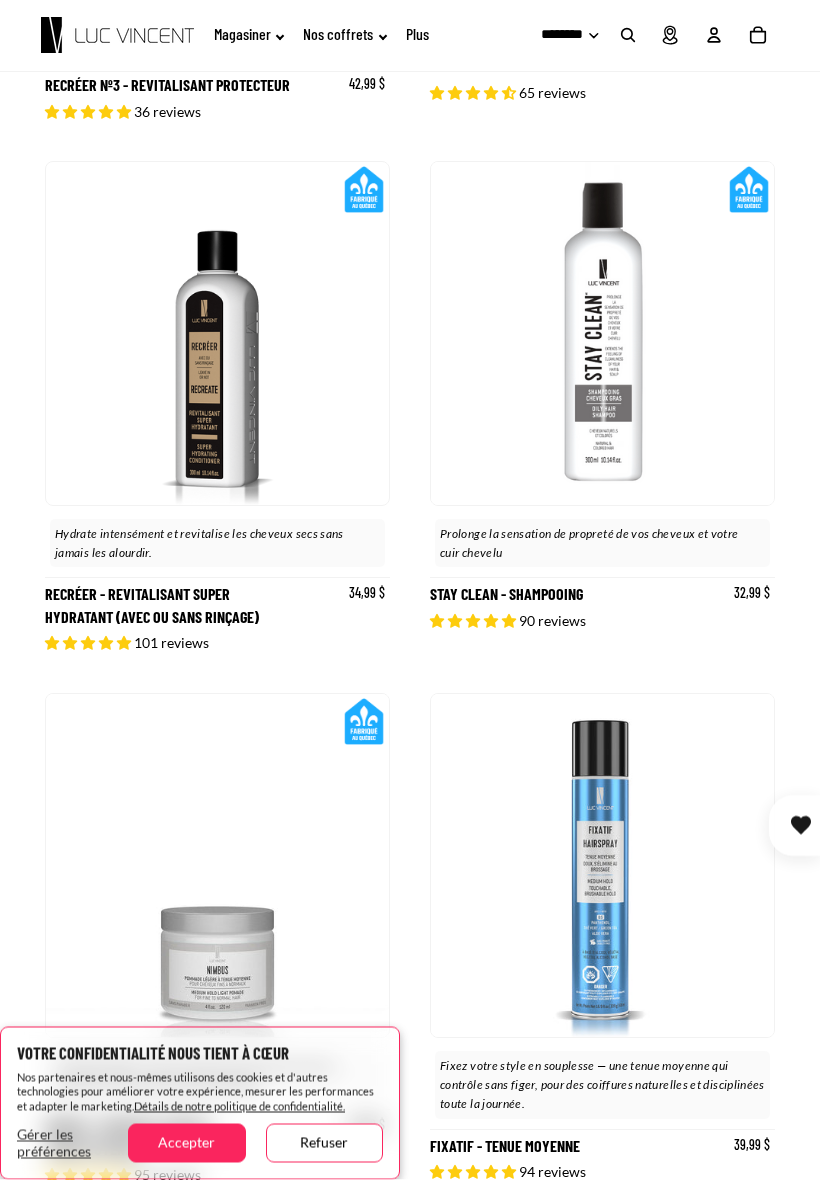 scroll, scrollTop: 7160, scrollLeft: 0, axis: vertical 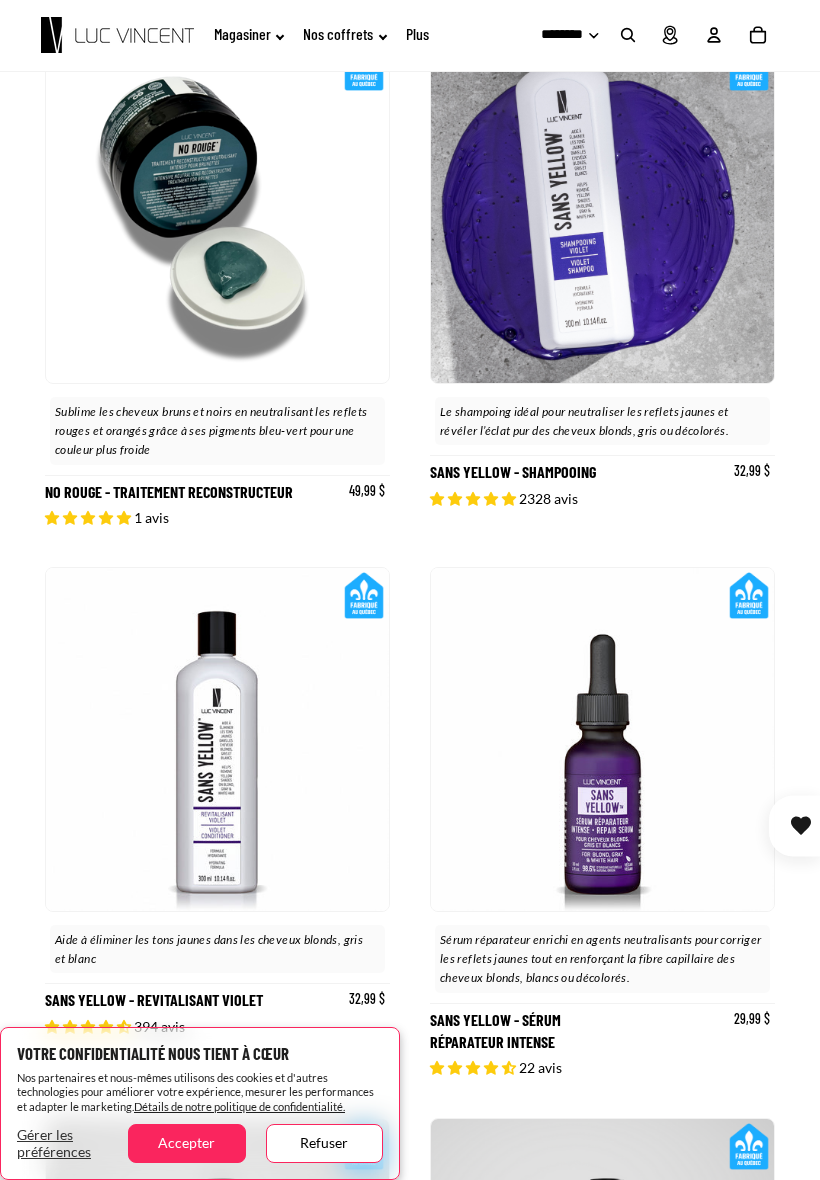 click on "Sans Yellow - Shampooing" at bounding box center (602, 283) 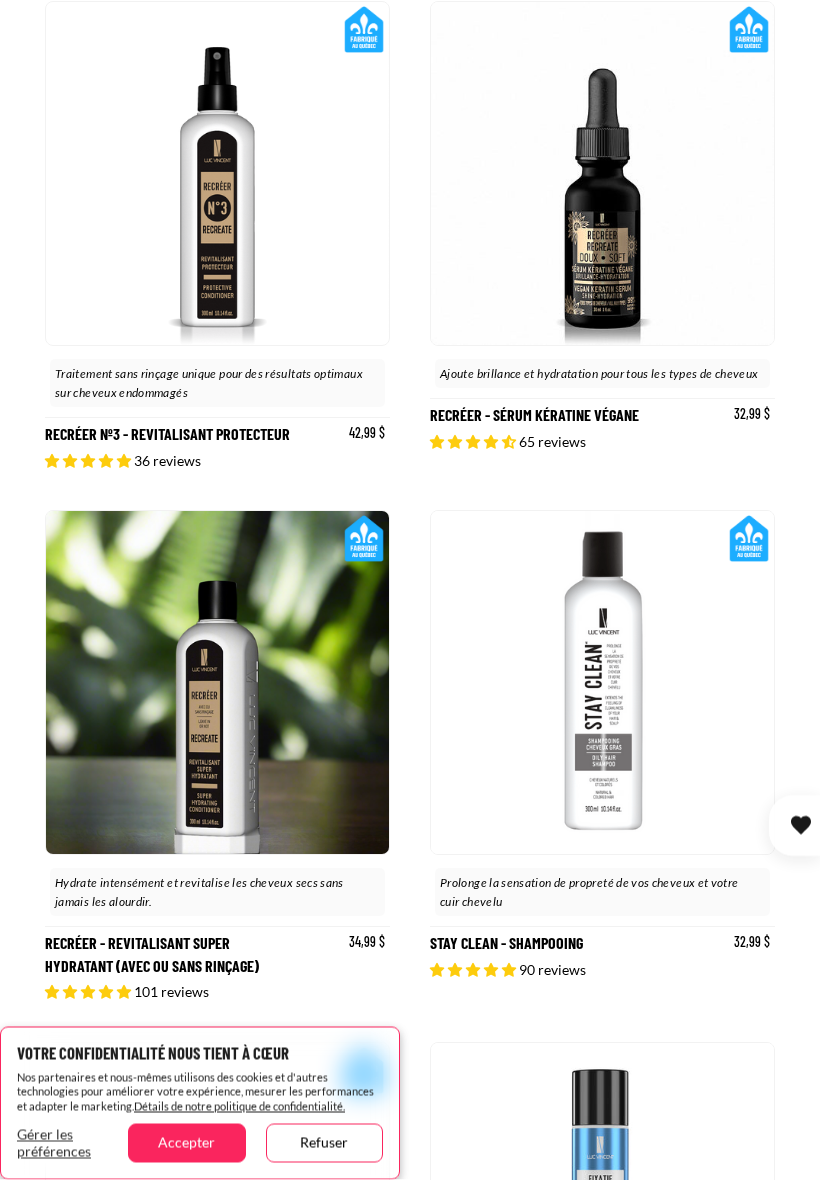 scroll, scrollTop: 6815, scrollLeft: 0, axis: vertical 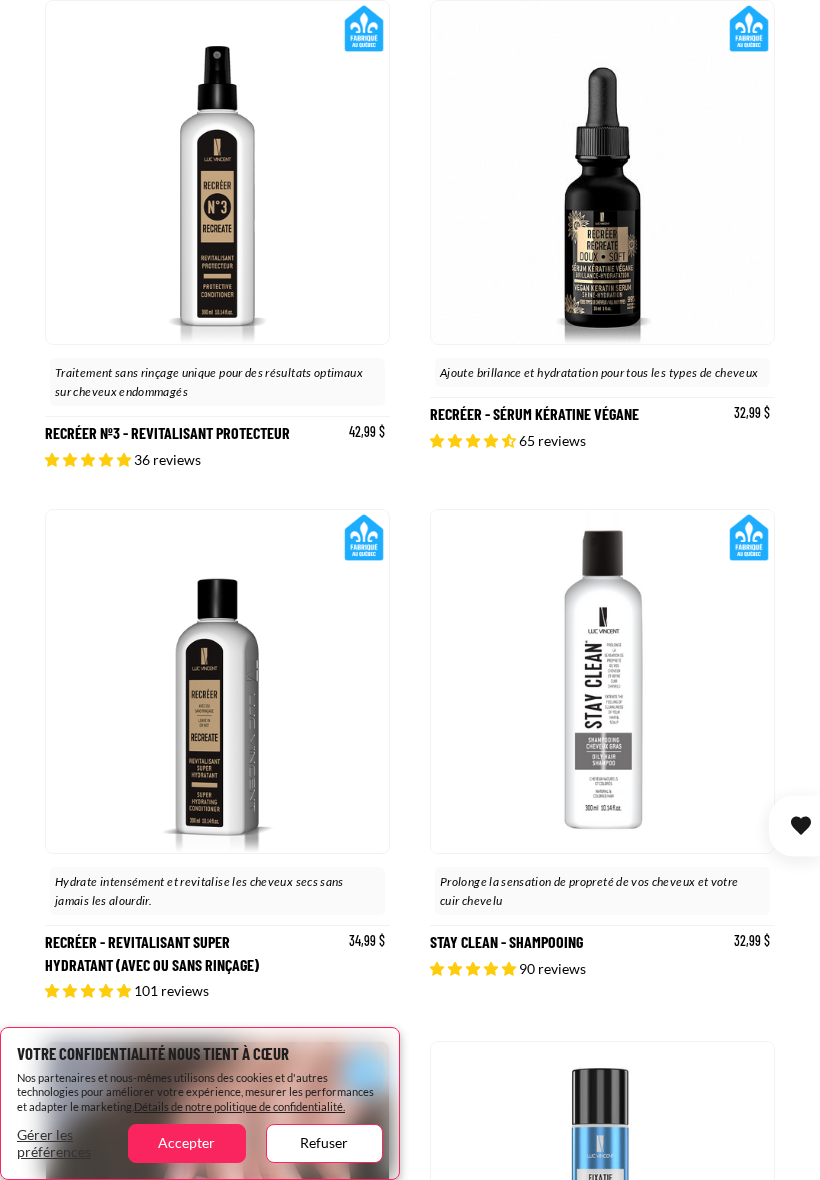 click on "Recréer - Revitalisant Super Hydratant (Avec ou sans rinçage)" at bounding box center (217, 755) 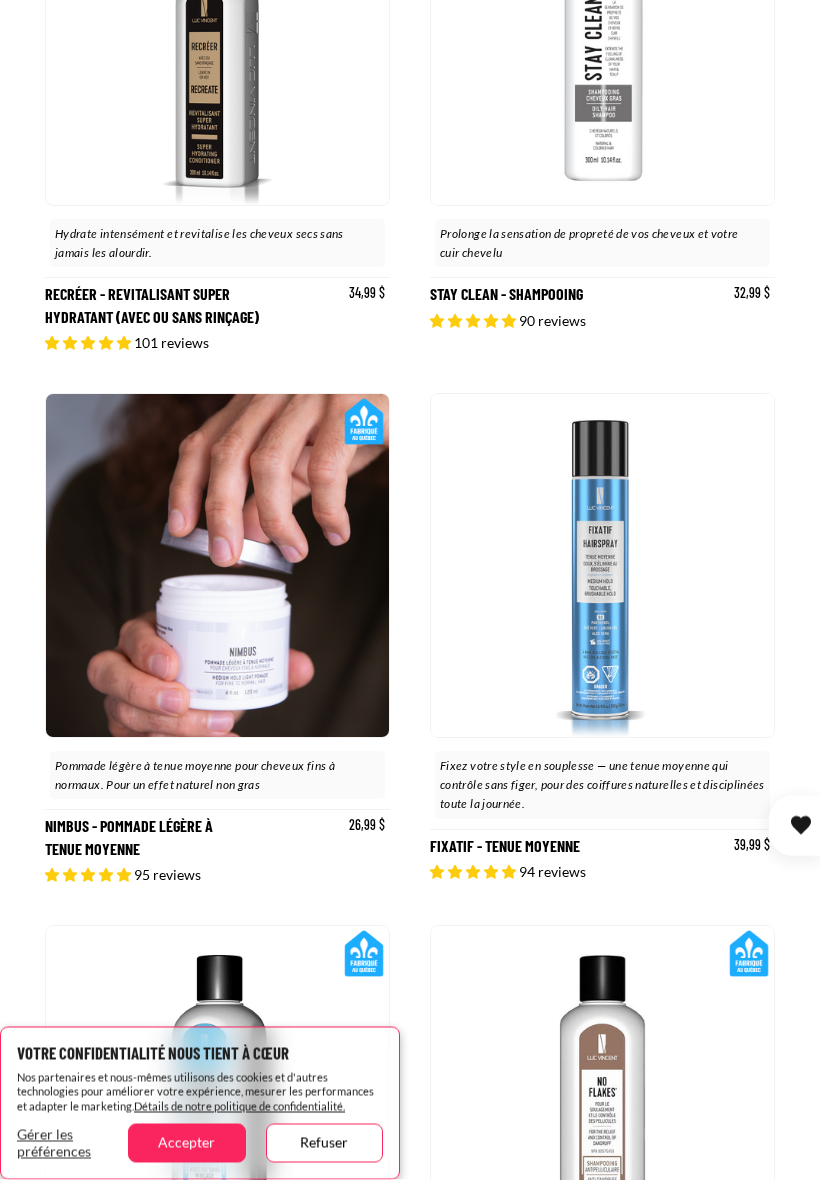 scroll, scrollTop: 7463, scrollLeft: 0, axis: vertical 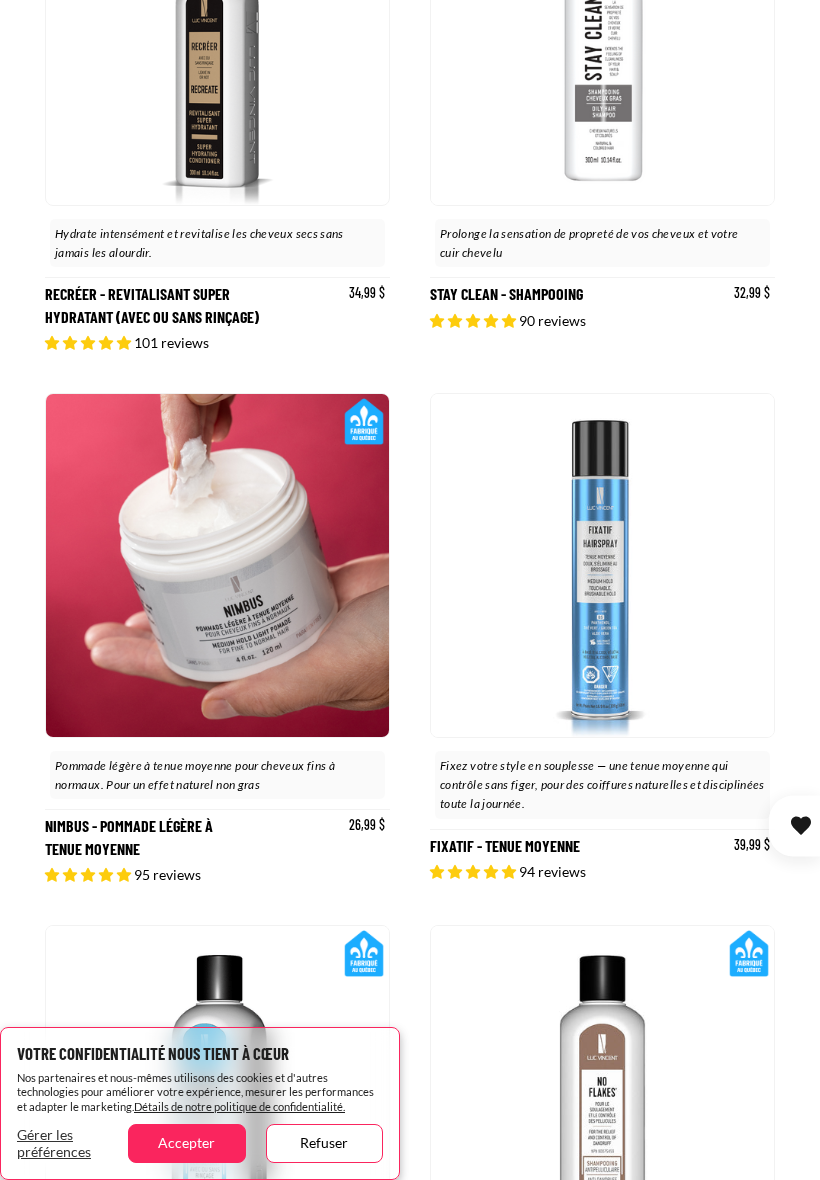 click on "Nimbus - Pommade légère à tenue moyenne" at bounding box center (217, 639) 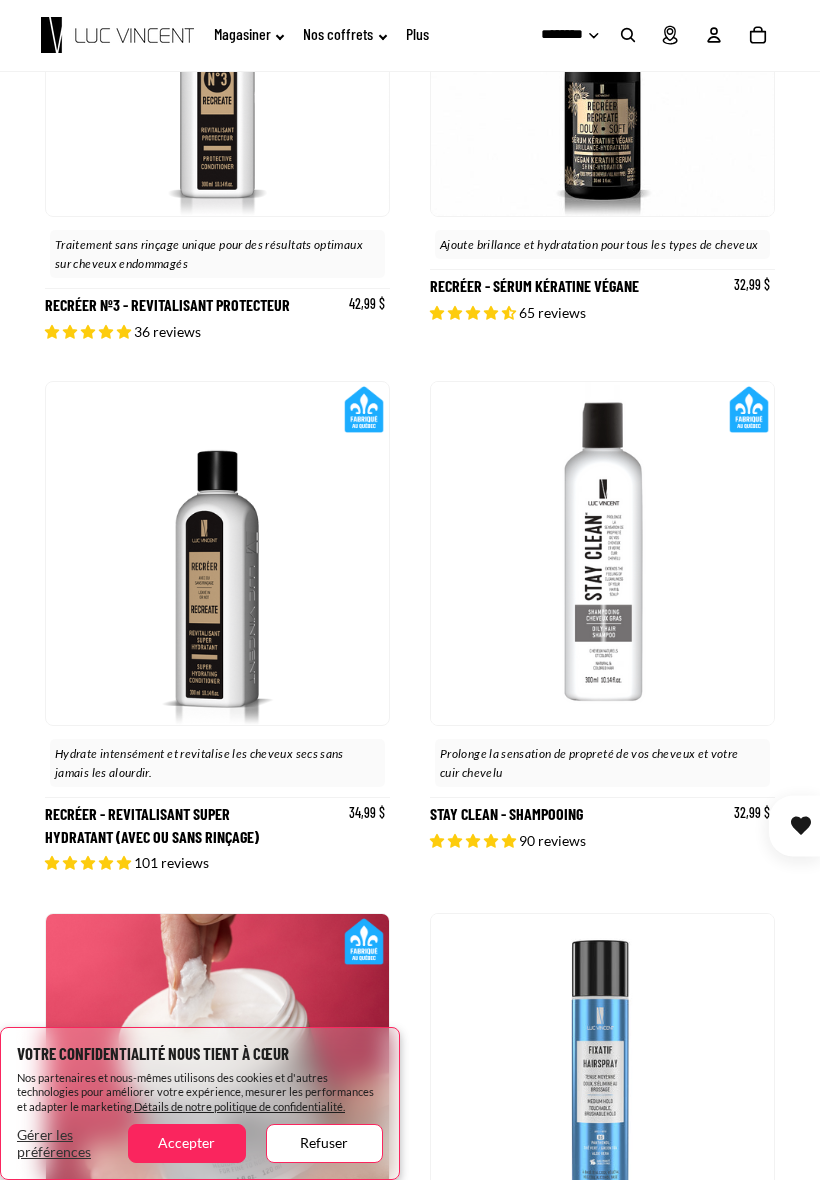 scroll, scrollTop: 6942, scrollLeft: 0, axis: vertical 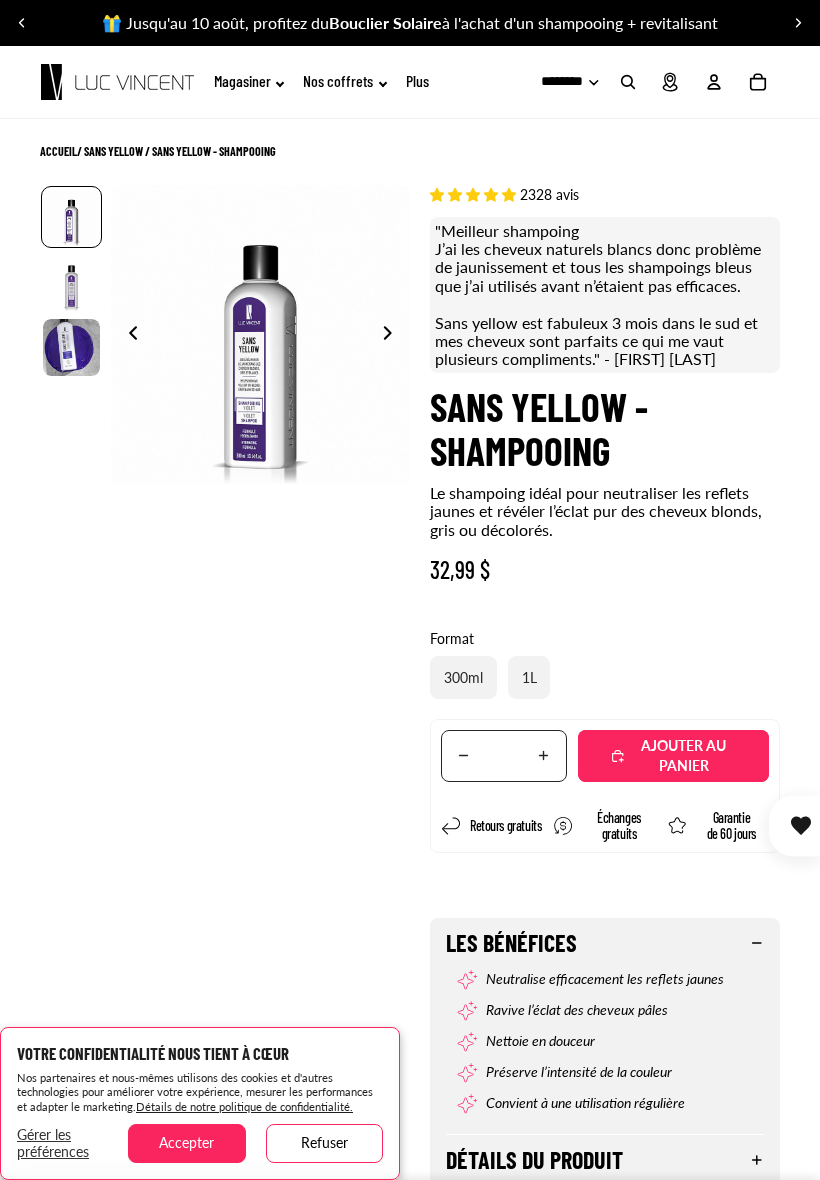select on "**********" 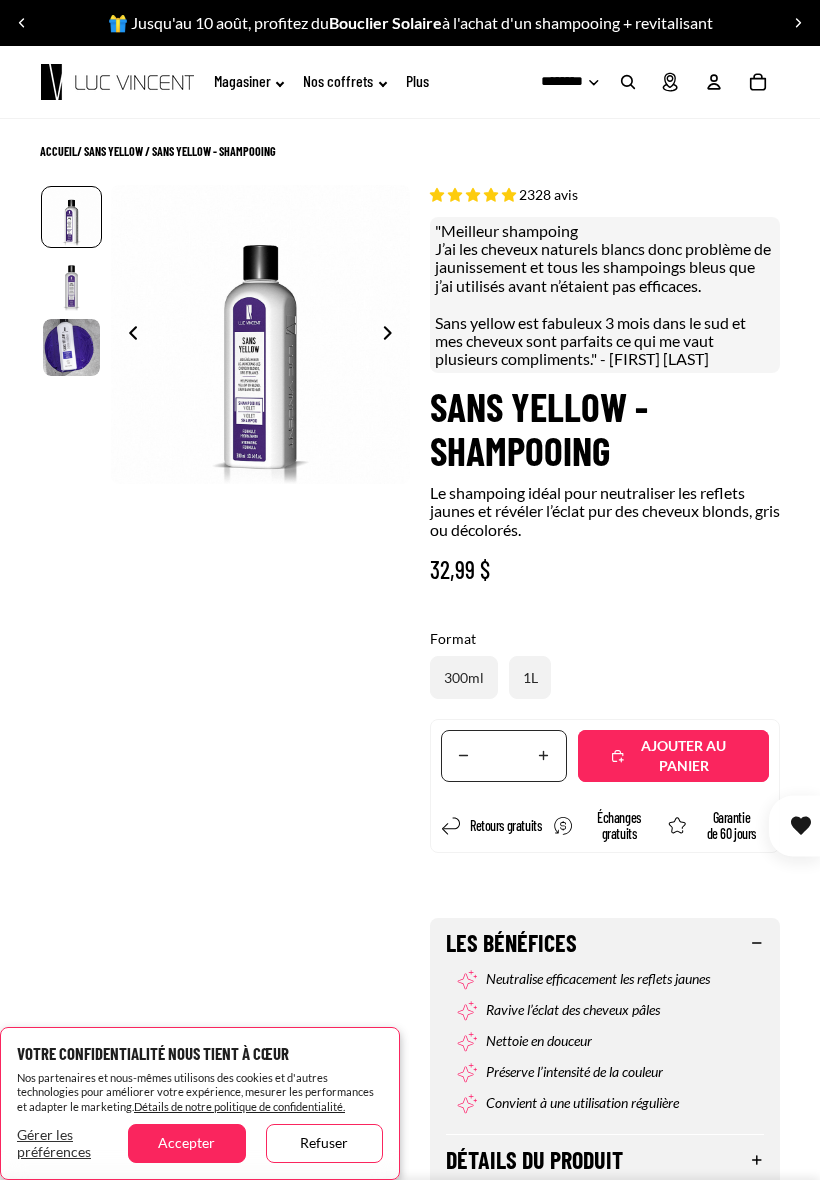 scroll, scrollTop: 0, scrollLeft: 226, axis: horizontal 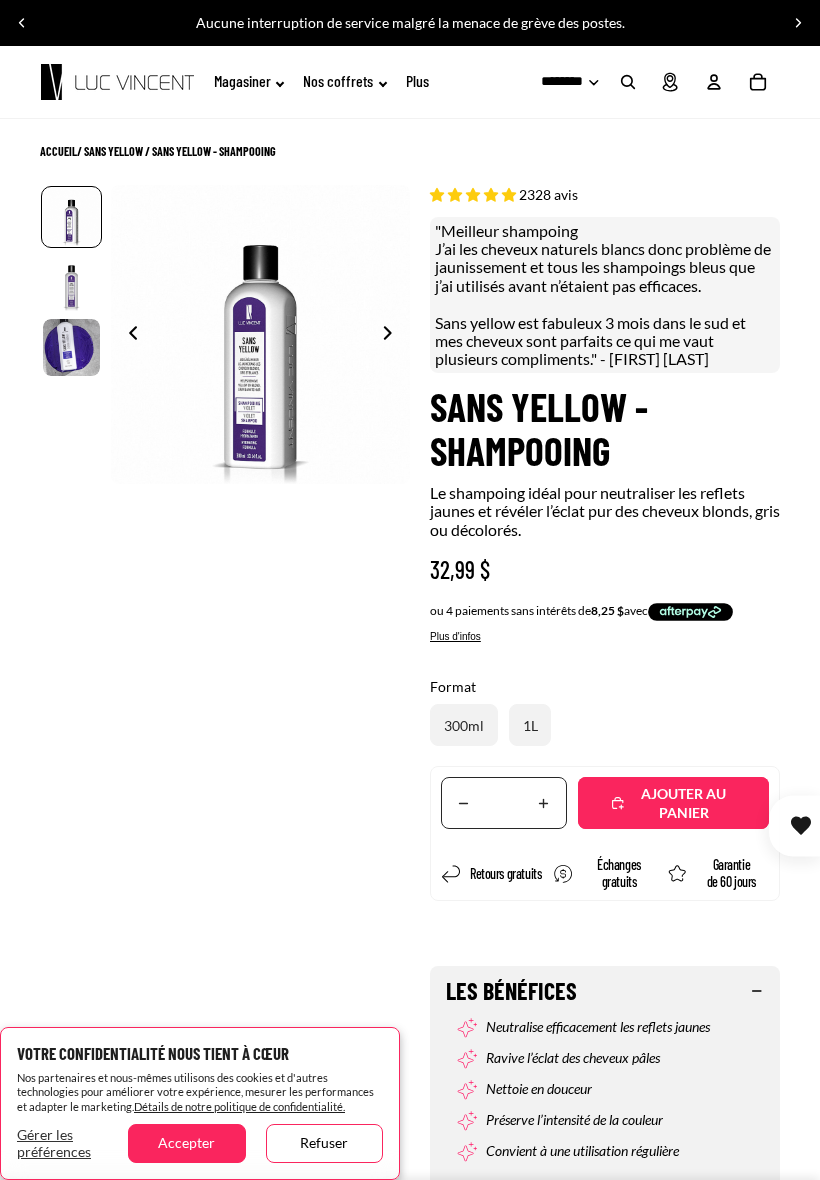 click on "Ajouté" at bounding box center (683, 804) 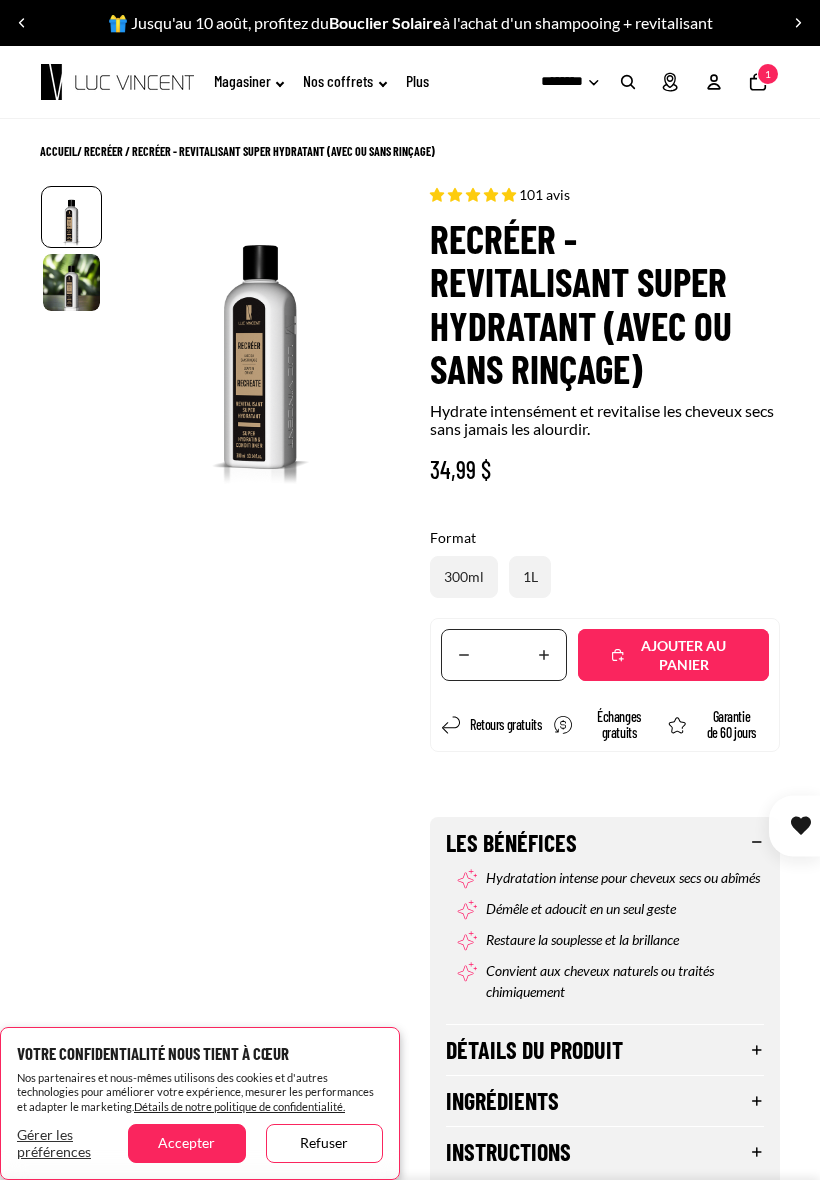 select on "**********" 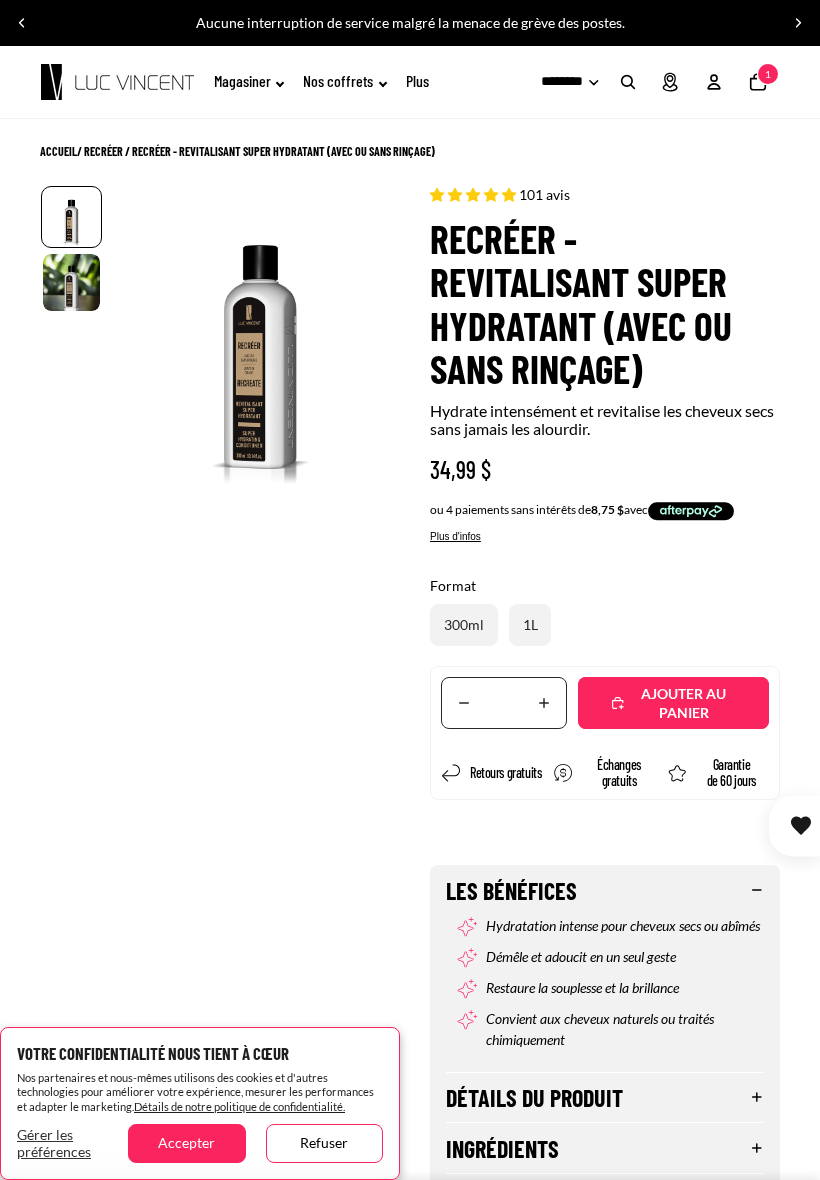 click on "Ajouté" at bounding box center [683, 703] 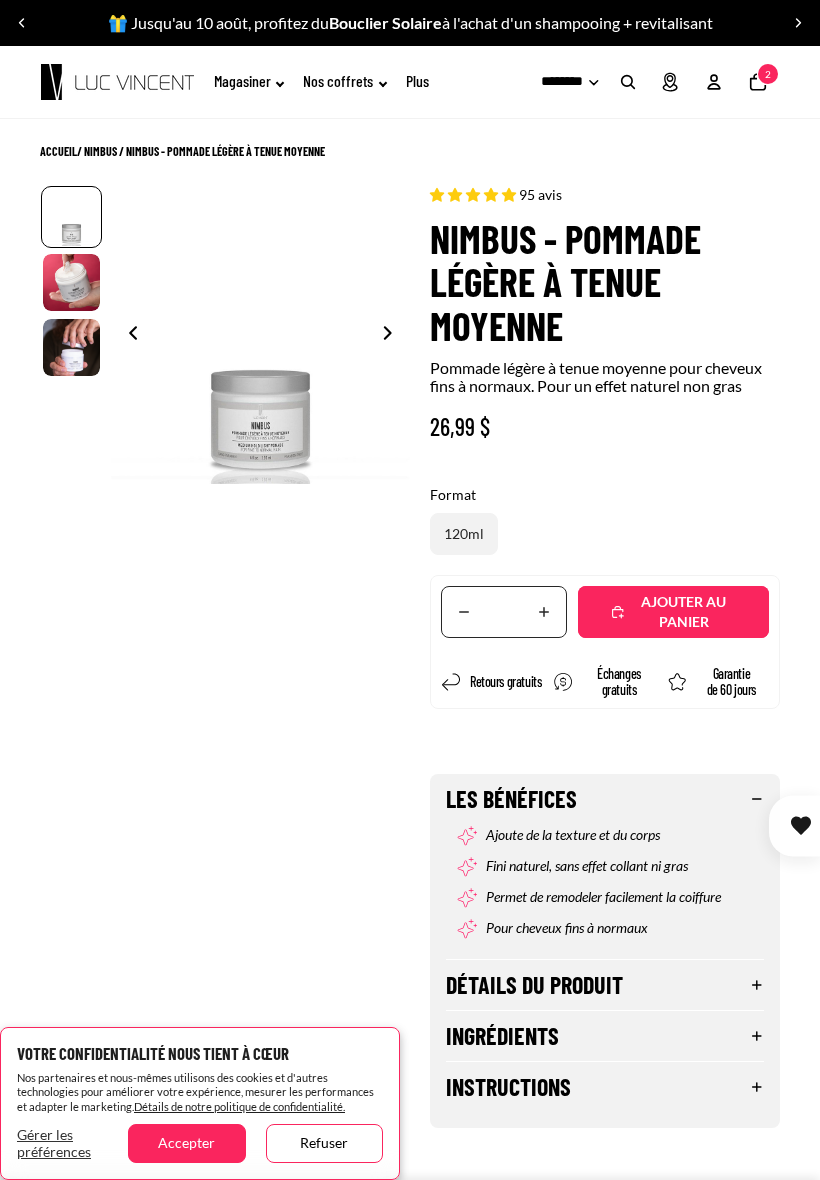 scroll, scrollTop: 0, scrollLeft: 0, axis: both 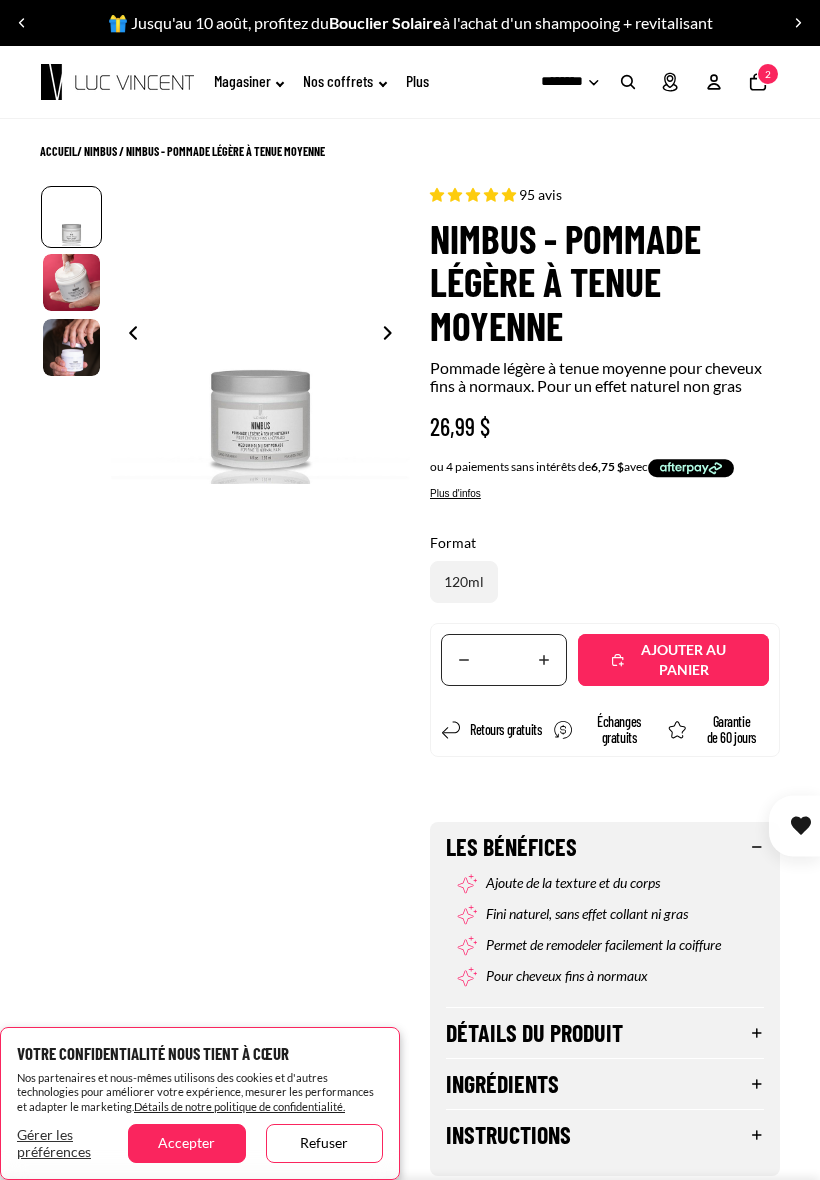click on "Ajouté" at bounding box center [683, 660] 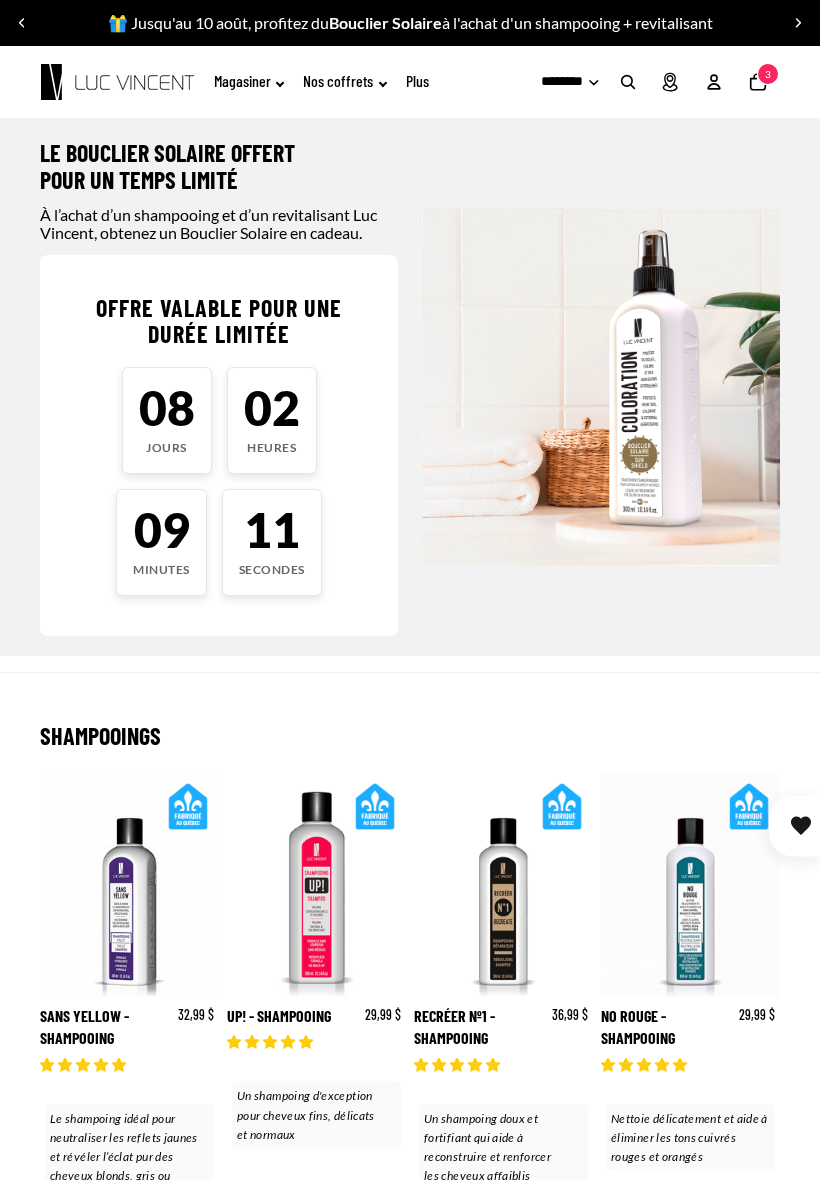 scroll, scrollTop: 0, scrollLeft: 0, axis: both 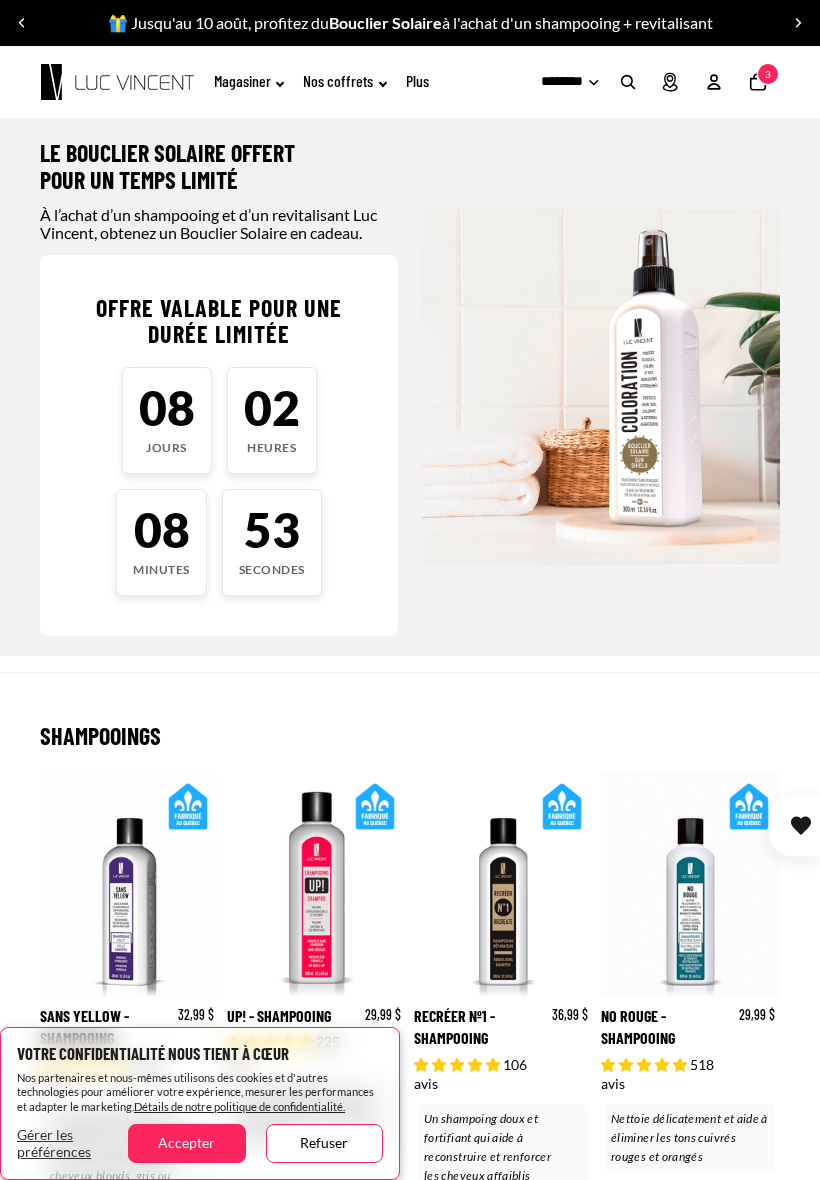 click on "Nombre total d'articles dans le panier: 3
3" 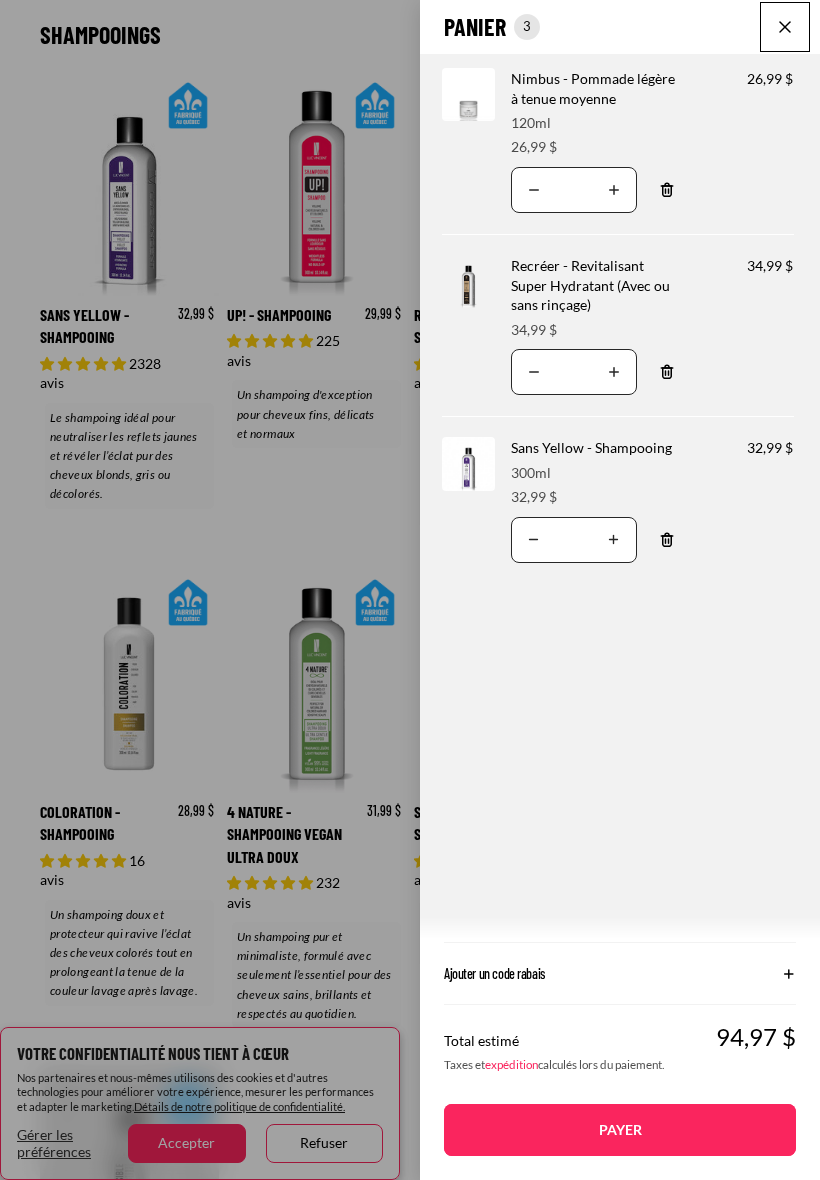 scroll, scrollTop: 700, scrollLeft: 0, axis: vertical 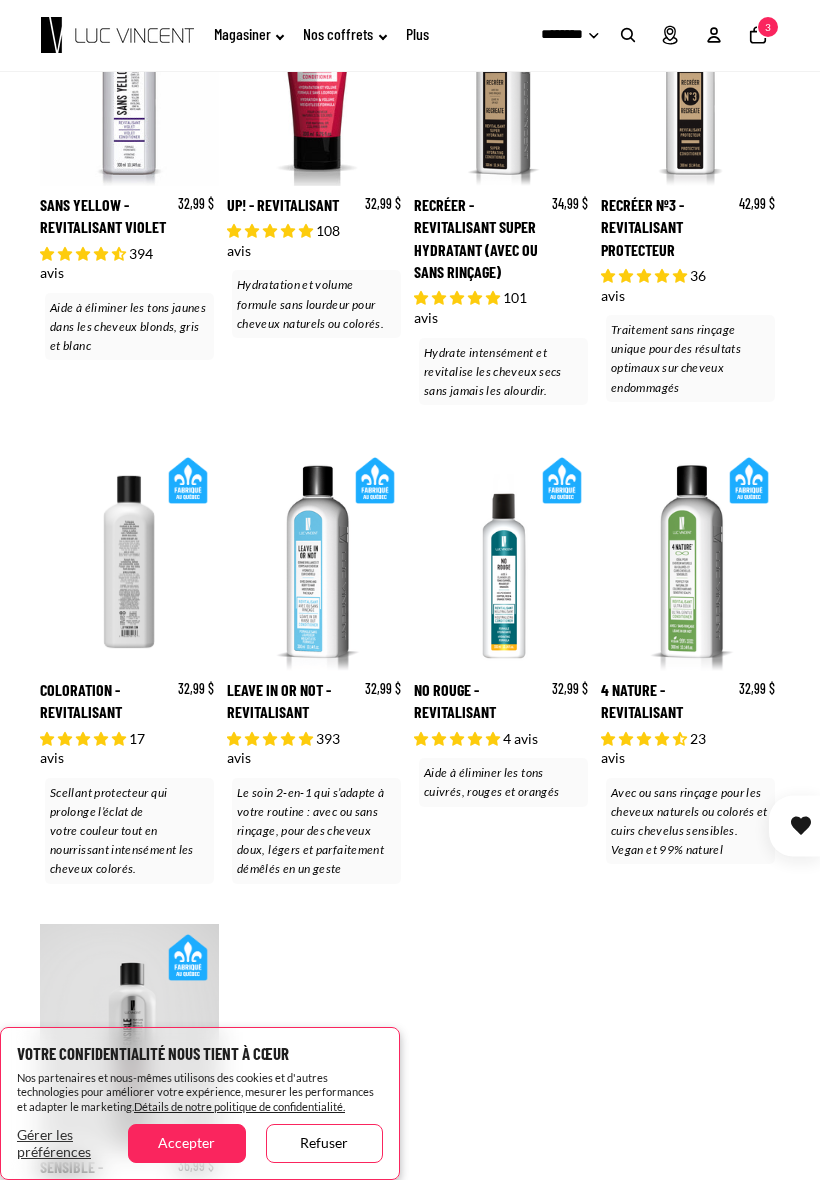 click on "Coloration - Revitalisant" at bounding box center [129, 668] 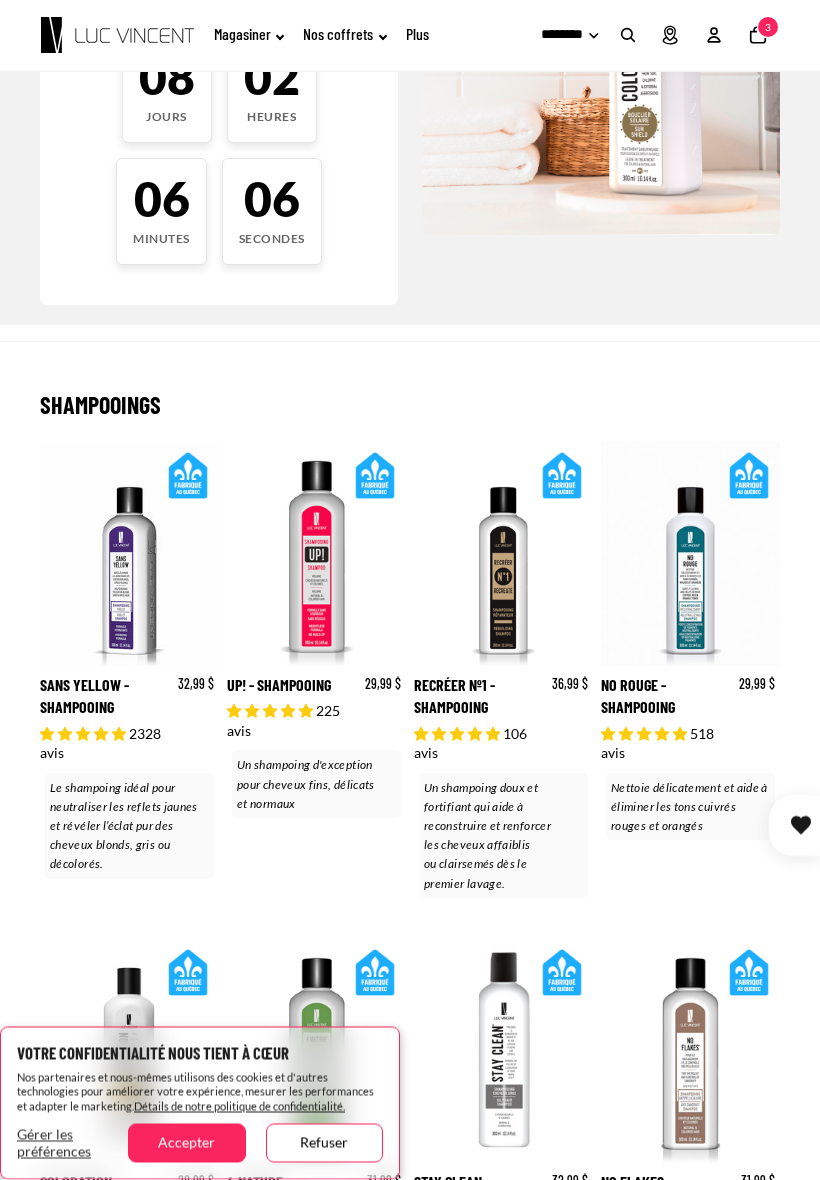 scroll, scrollTop: 331, scrollLeft: 0, axis: vertical 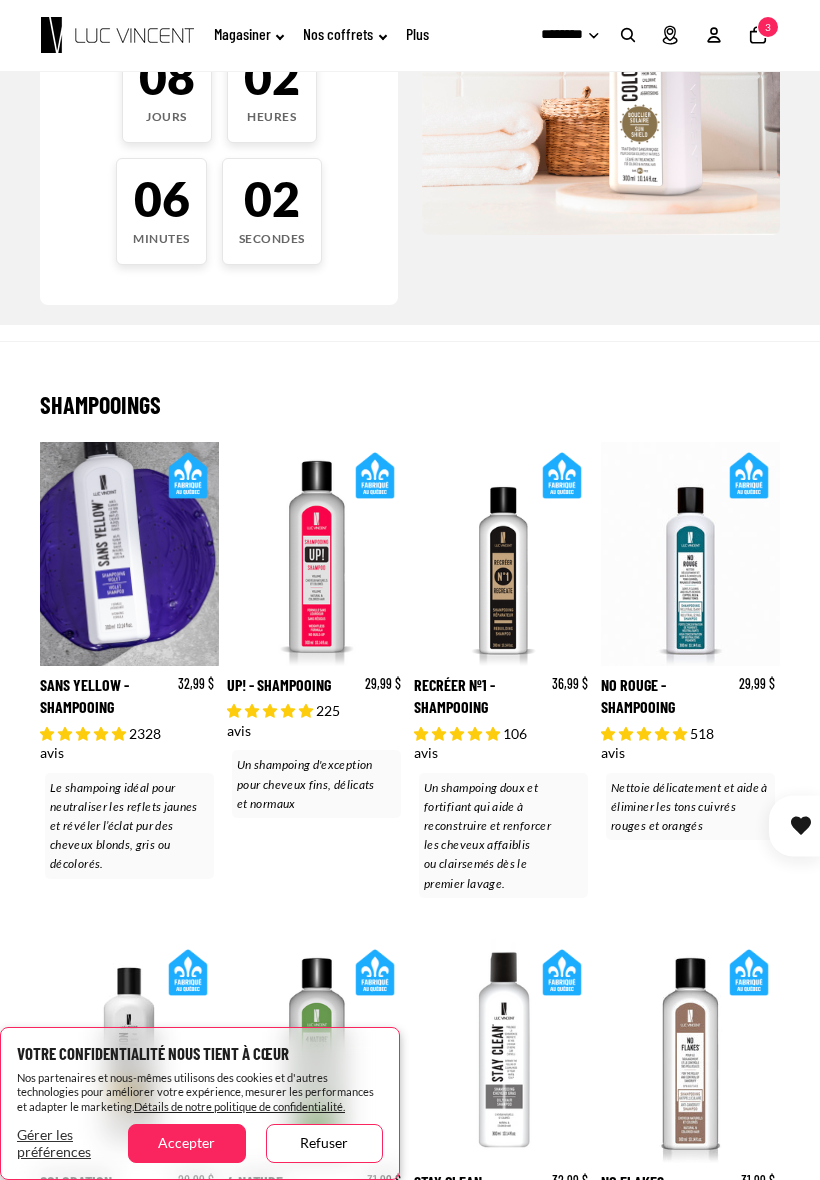 click on "Sans Yellow - Shampooing" at bounding box center [129, 672] 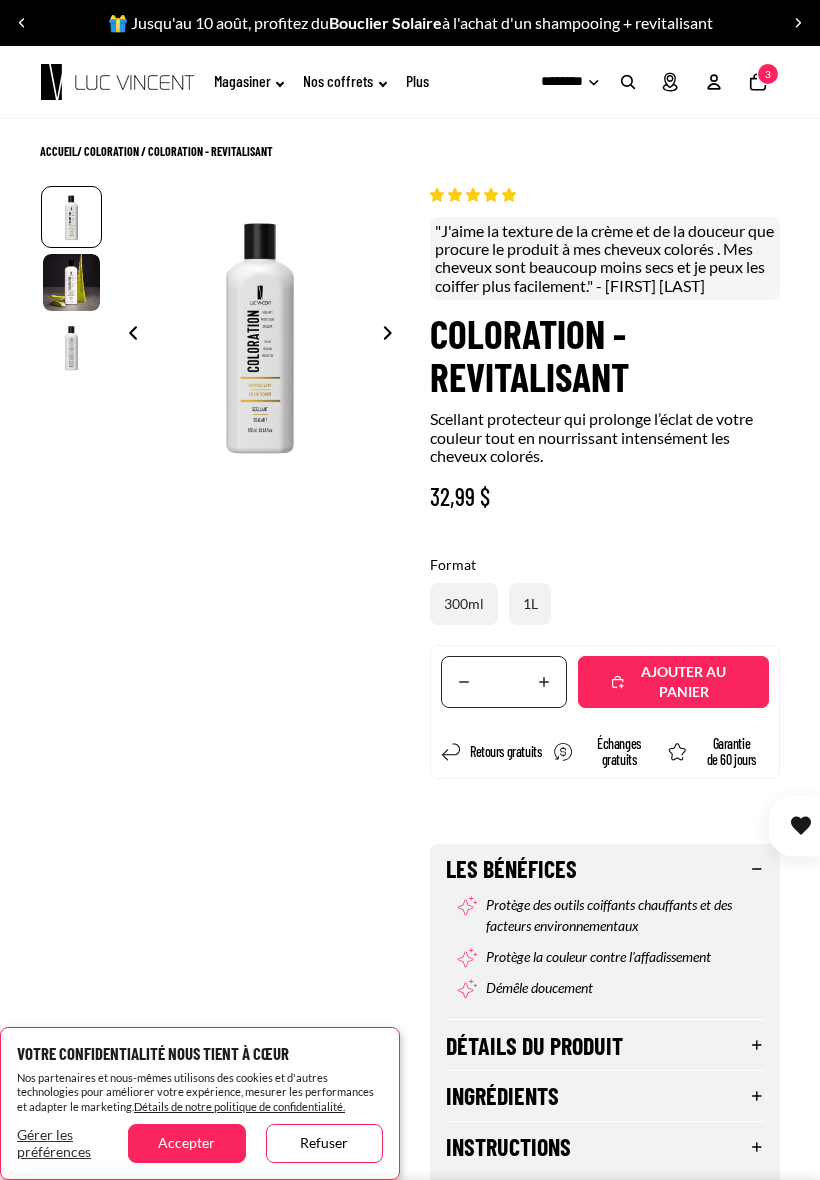 scroll, scrollTop: 0, scrollLeft: 0, axis: both 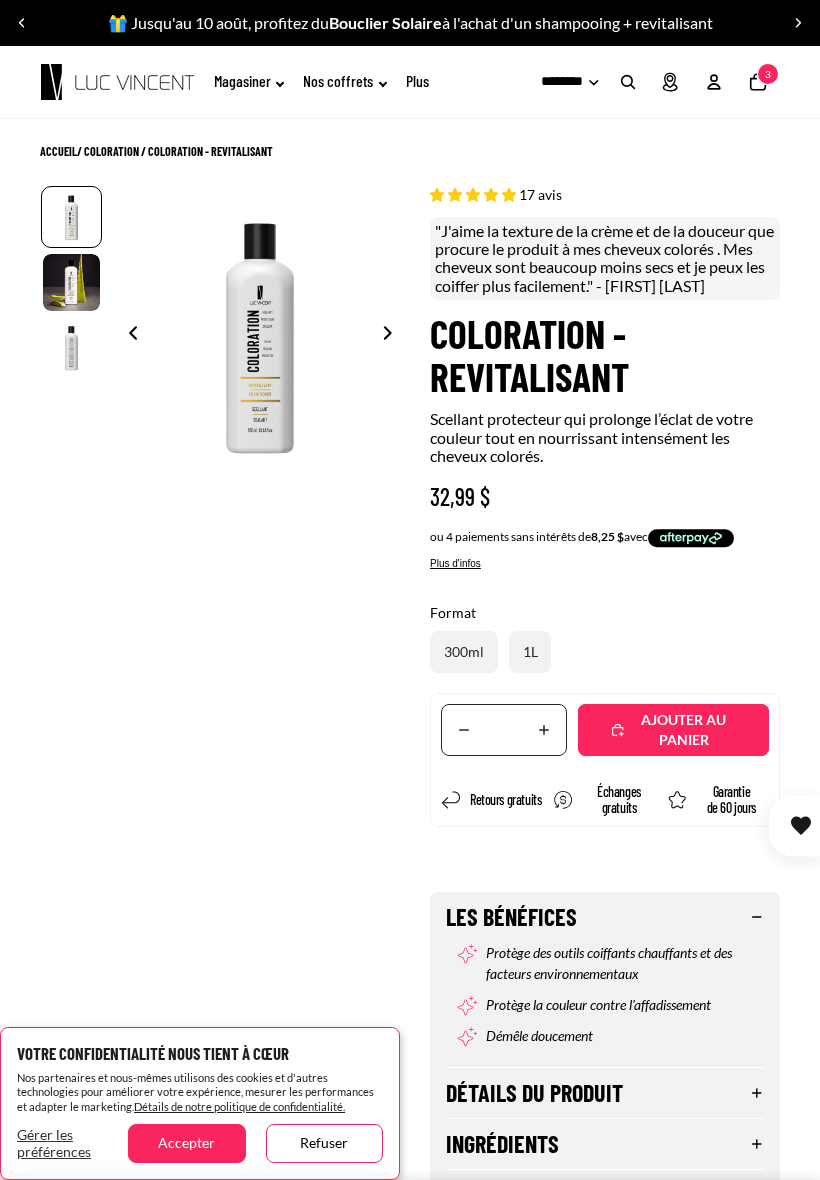 click on "Ajouté" at bounding box center (683, 730) 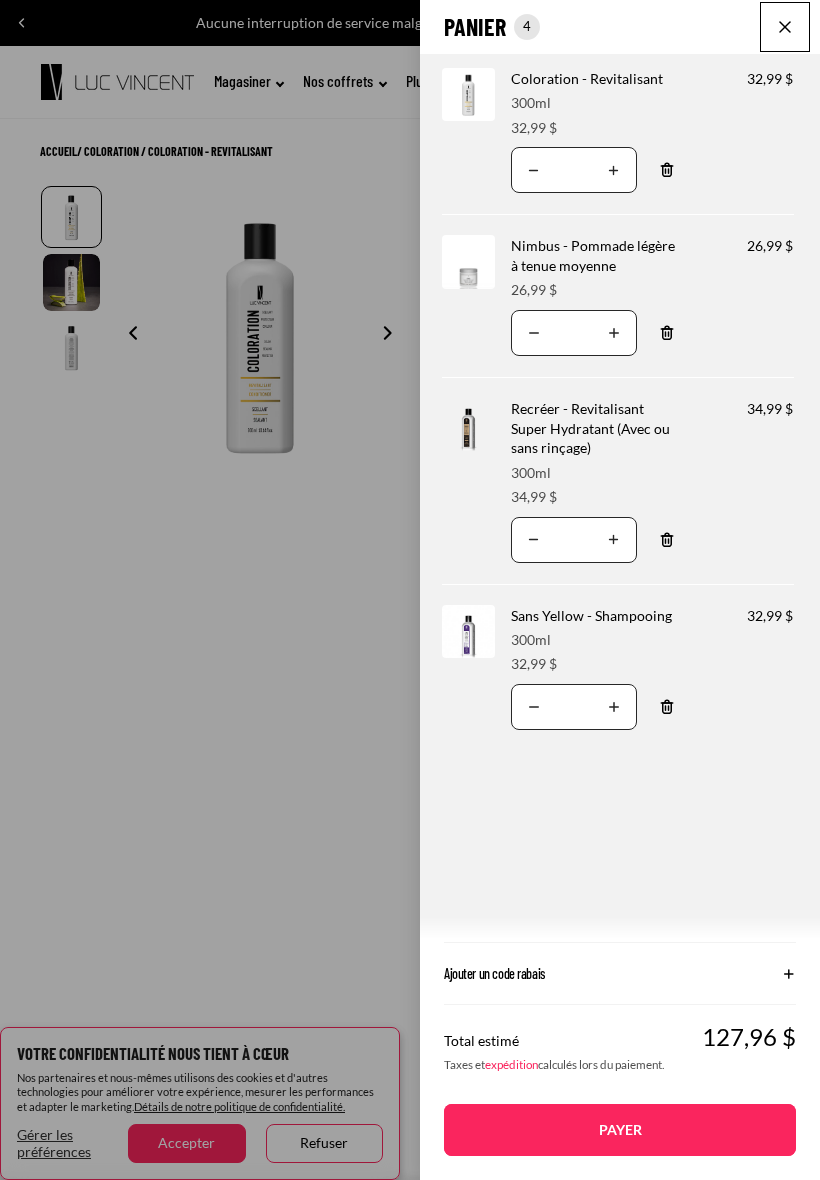 click at bounding box center [785, 27] 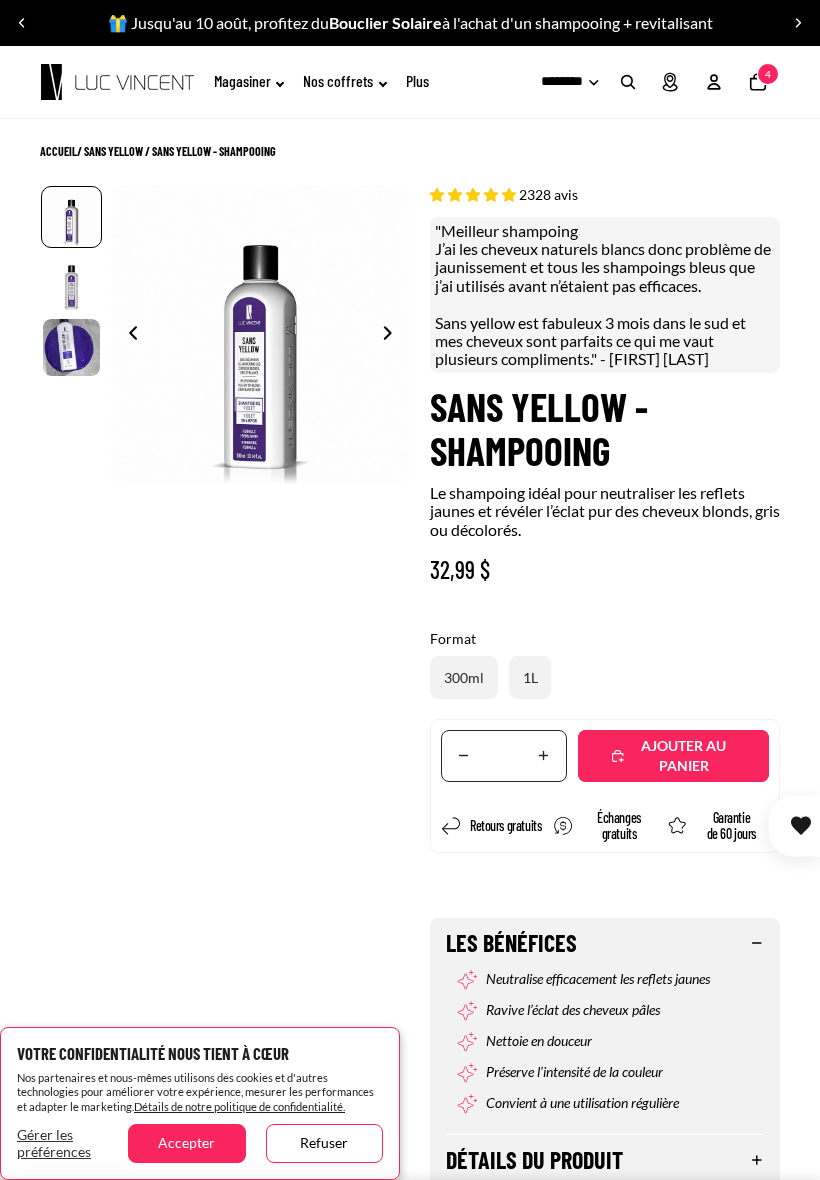 scroll, scrollTop: 0, scrollLeft: 0, axis: both 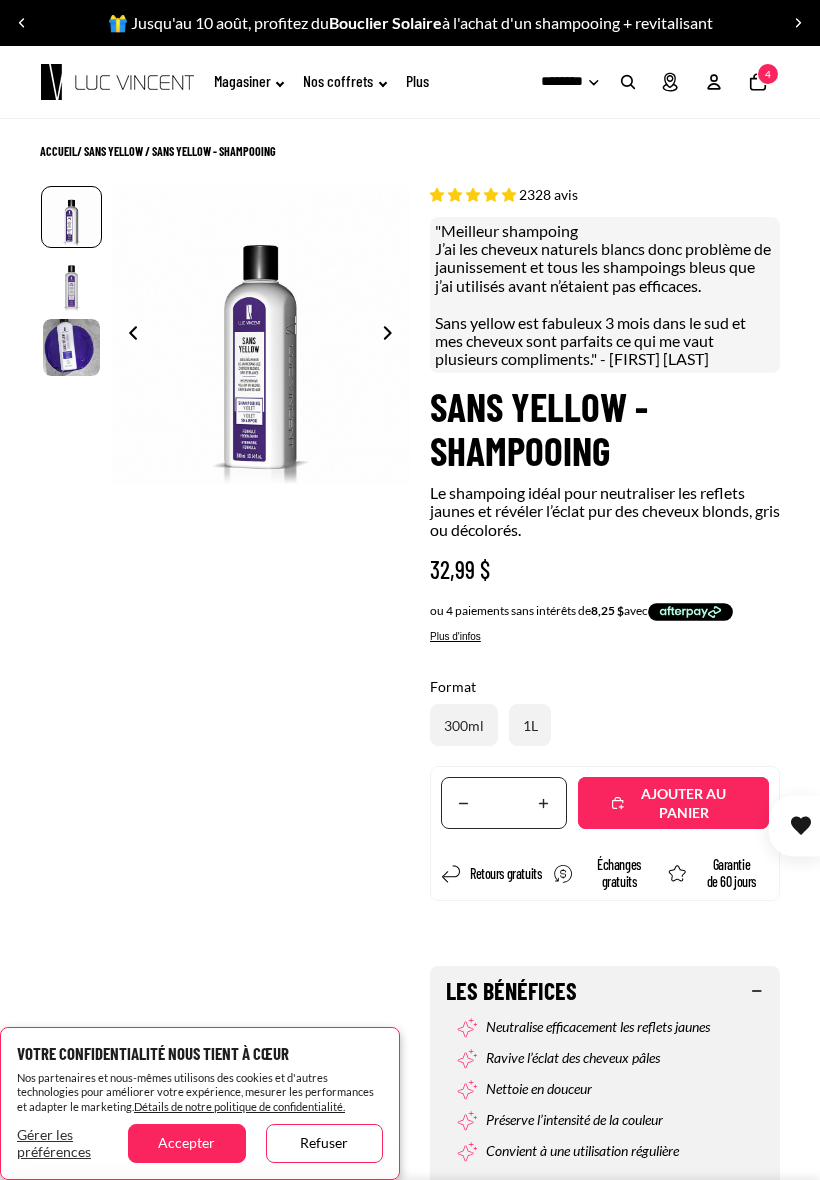 click on "Ajouté" at bounding box center [683, 804] 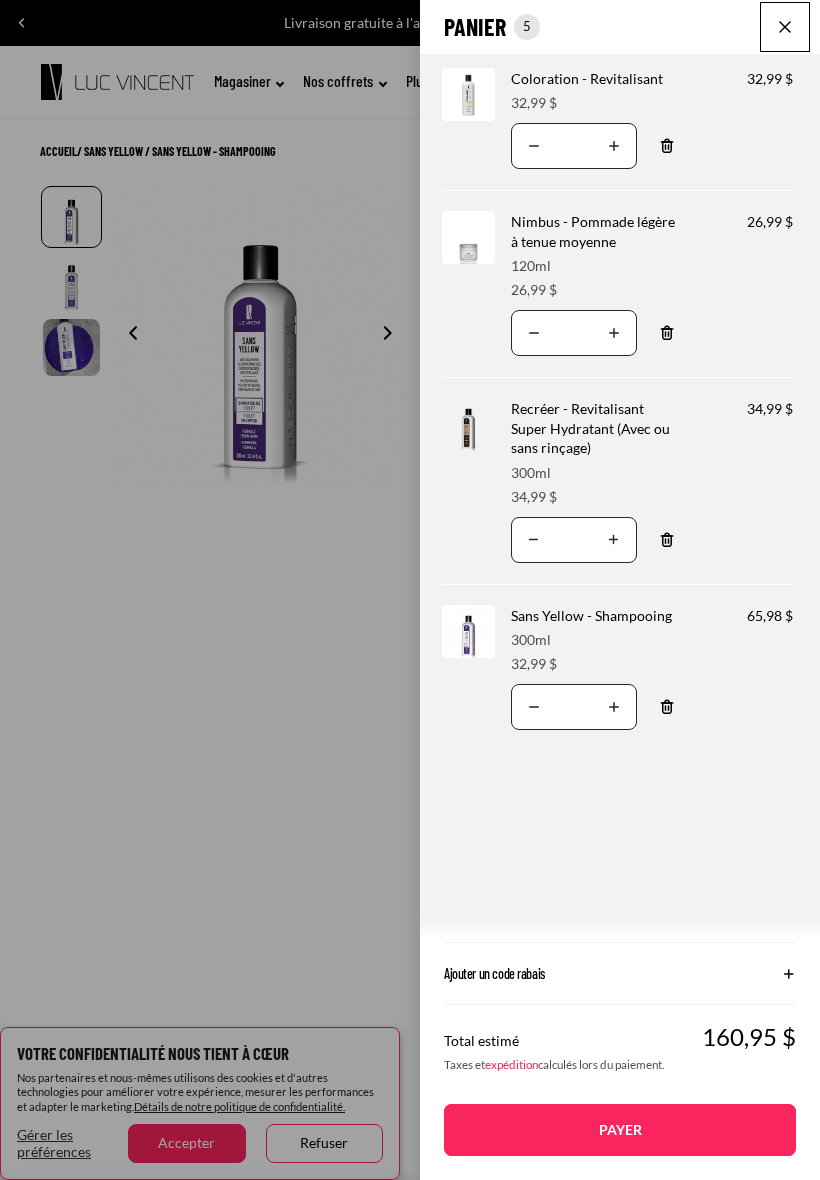 click on "Translation missing: fr.accessibility.decrease_quantity" at bounding box center (534, 707) 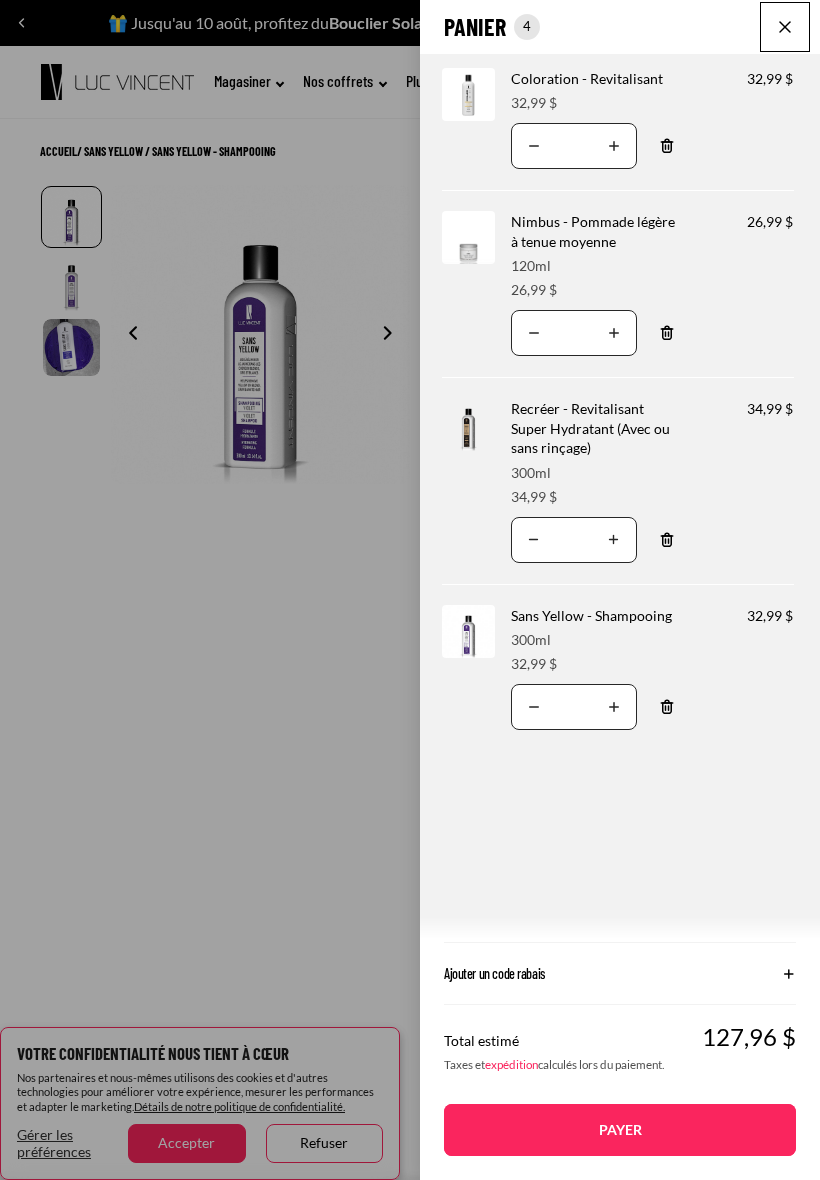 click on "Translation missing: fr.accessibility.decrease_quantity" at bounding box center [534, 540] 